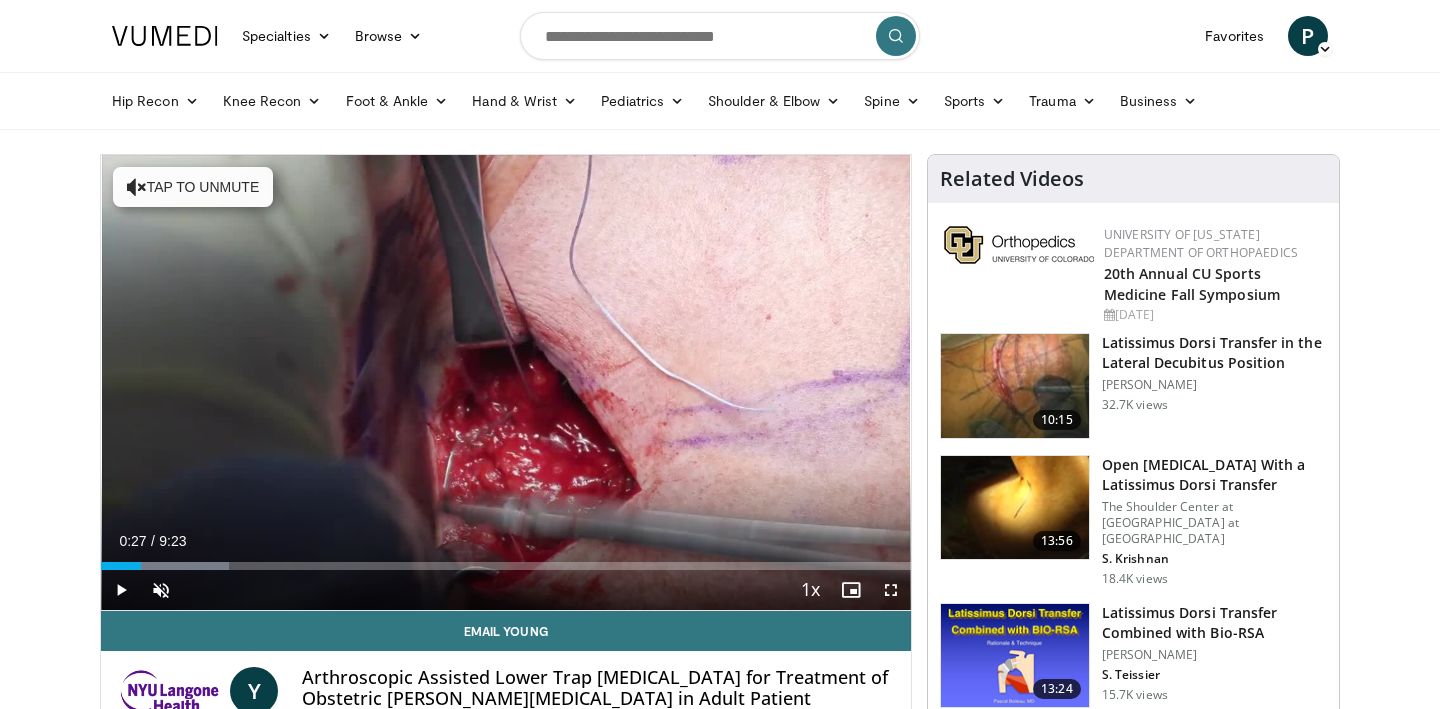 scroll, scrollTop: 0, scrollLeft: 0, axis: both 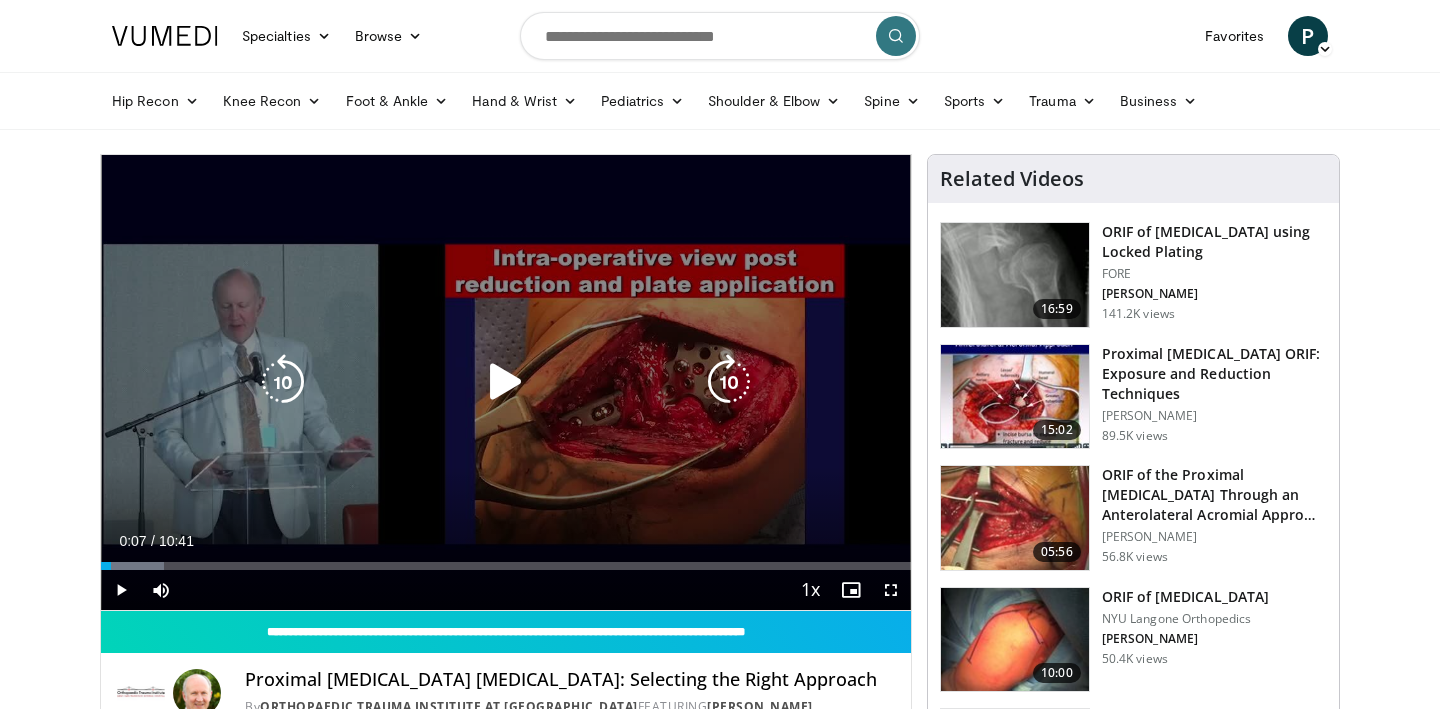 click at bounding box center [506, 382] 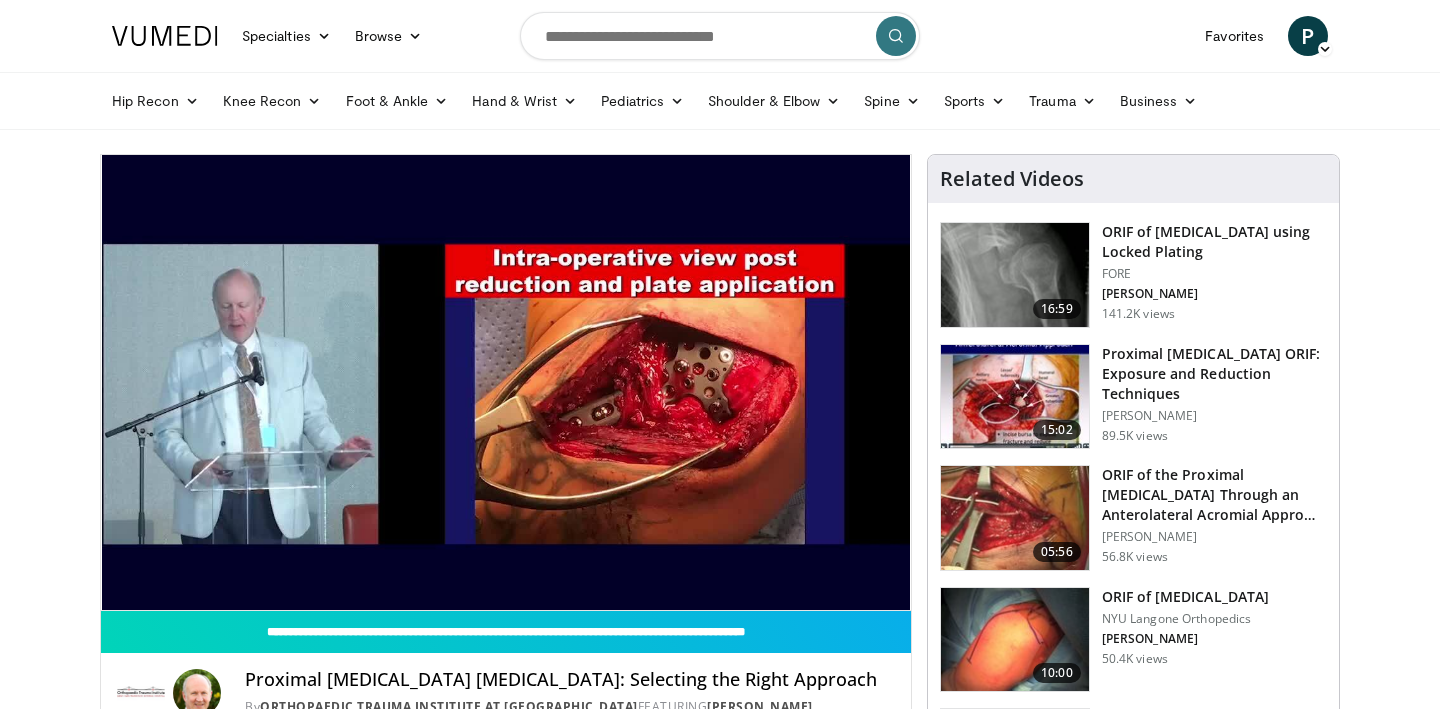 scroll, scrollTop: 0, scrollLeft: 0, axis: both 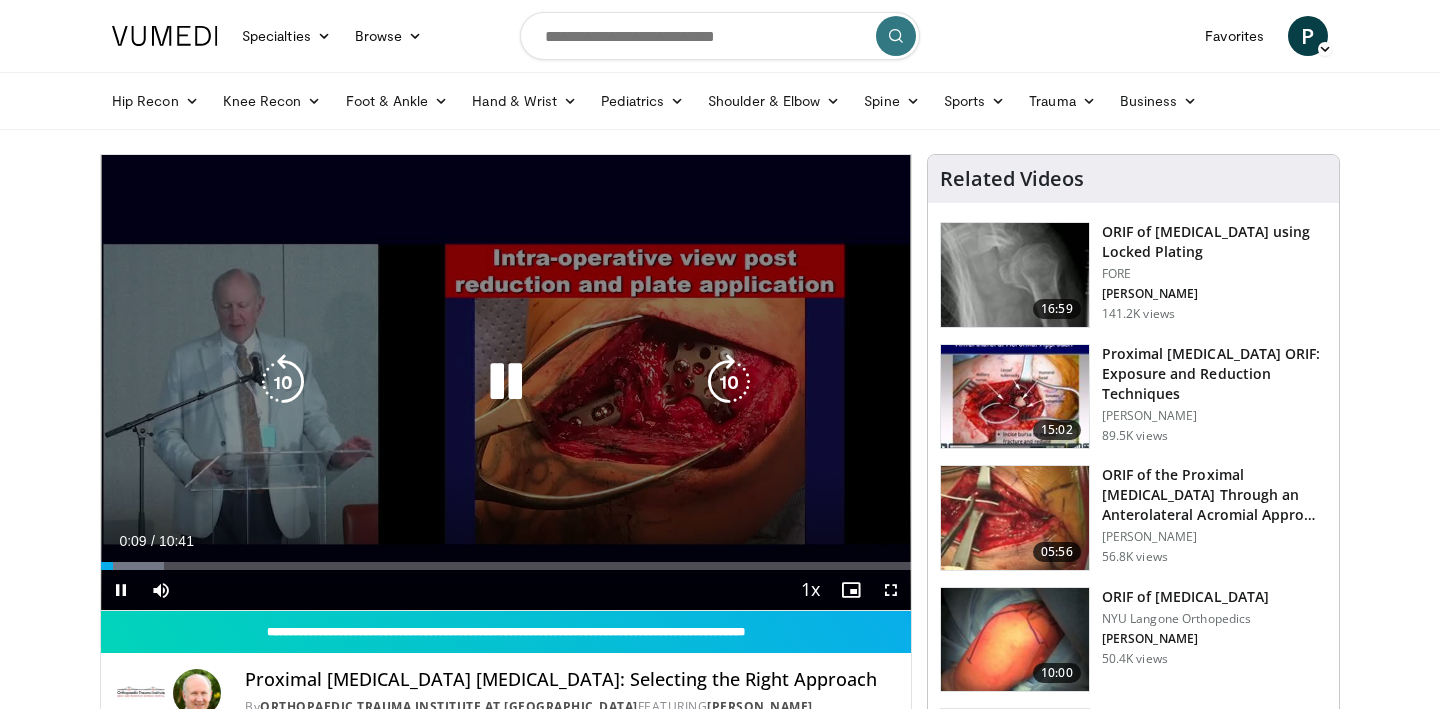 click at bounding box center [283, 382] 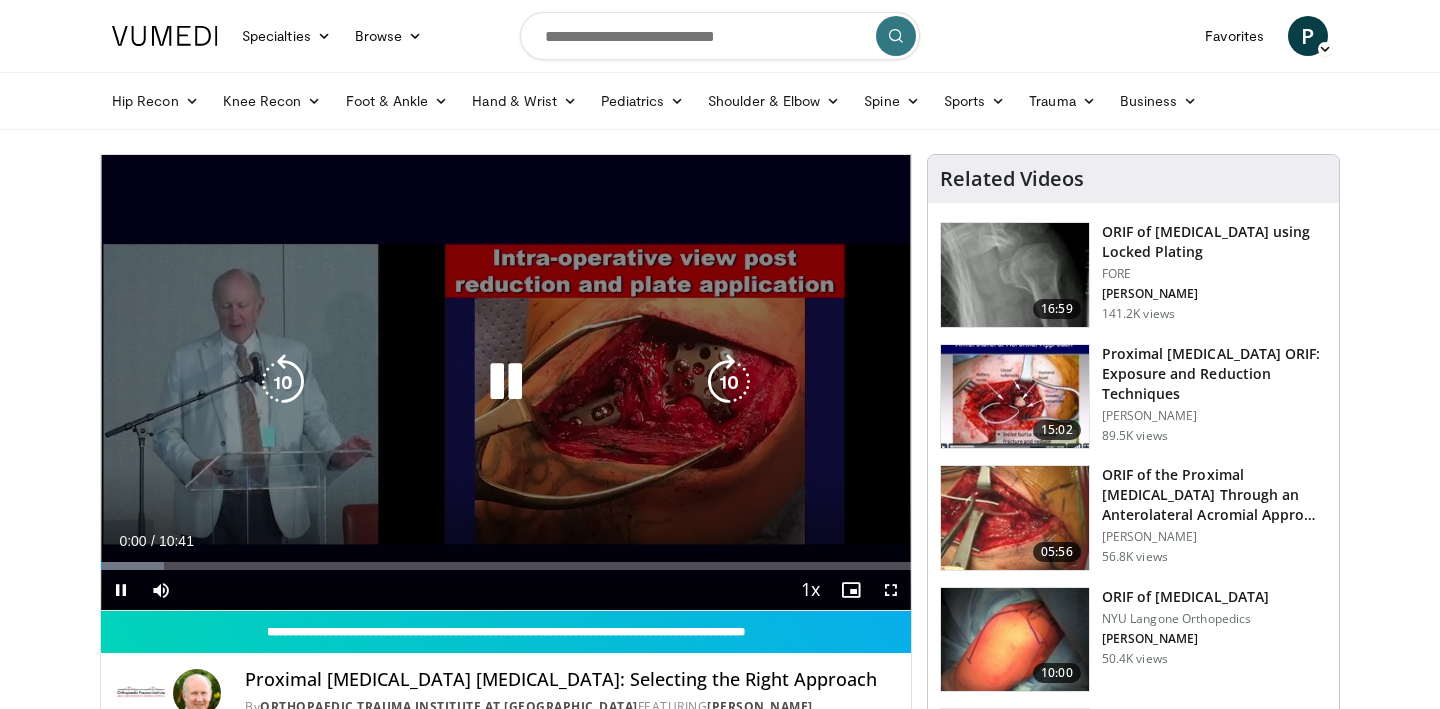 click at bounding box center (506, 382) 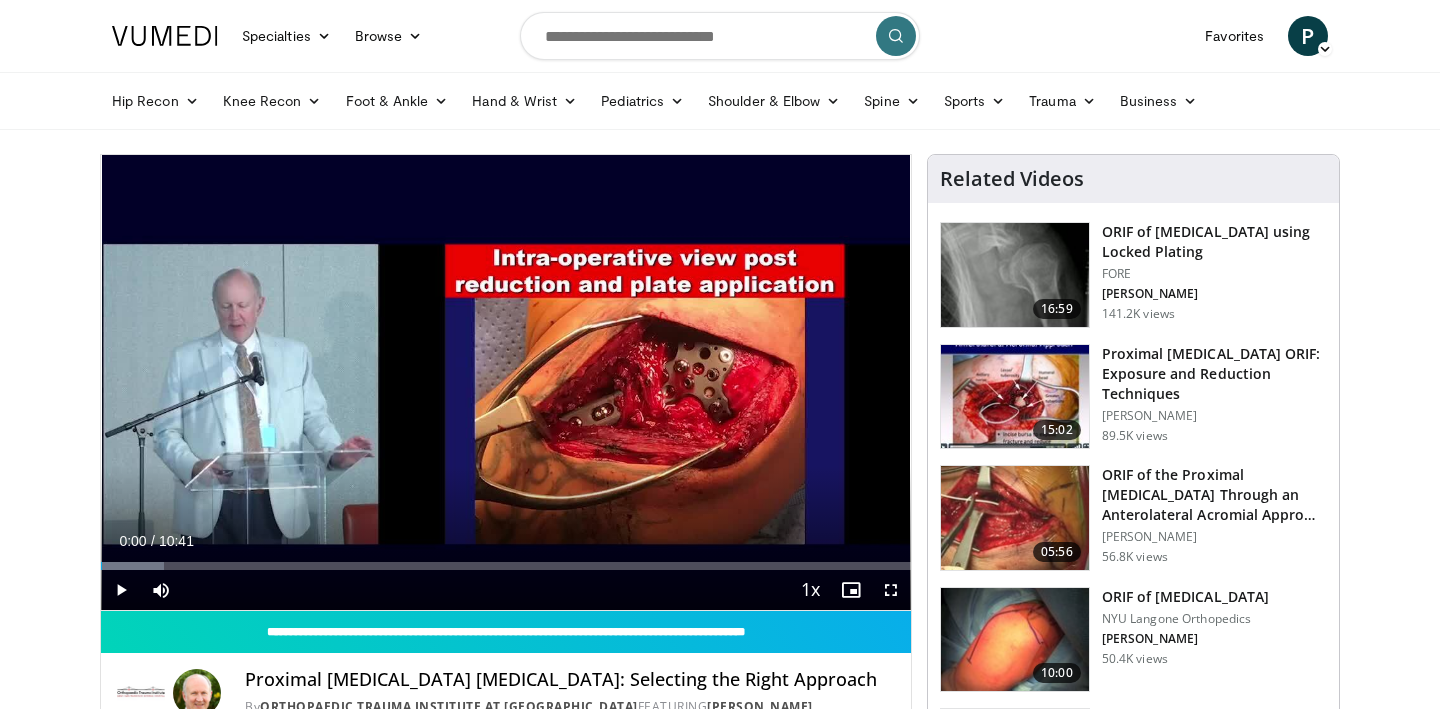 click on "10 seconds
Tap to unmute" at bounding box center [506, 382] 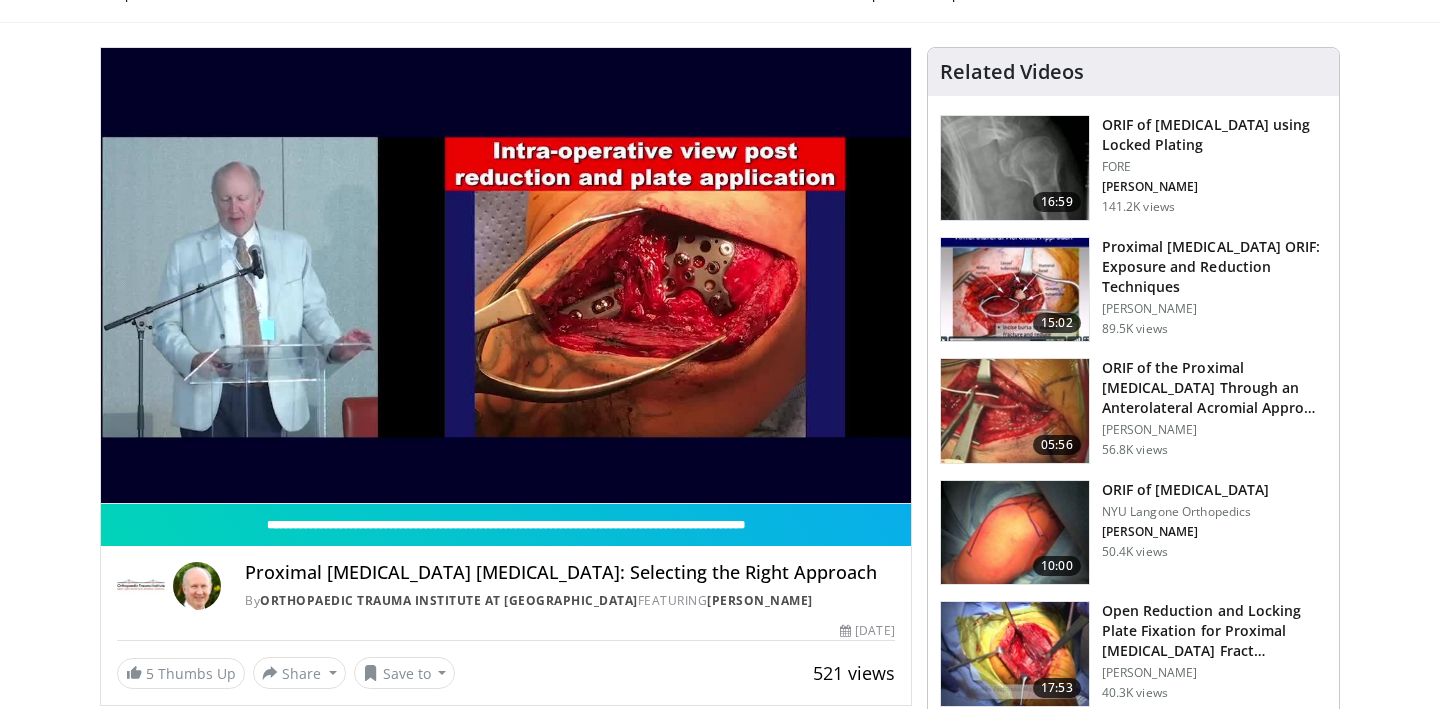 scroll, scrollTop: 108, scrollLeft: 0, axis: vertical 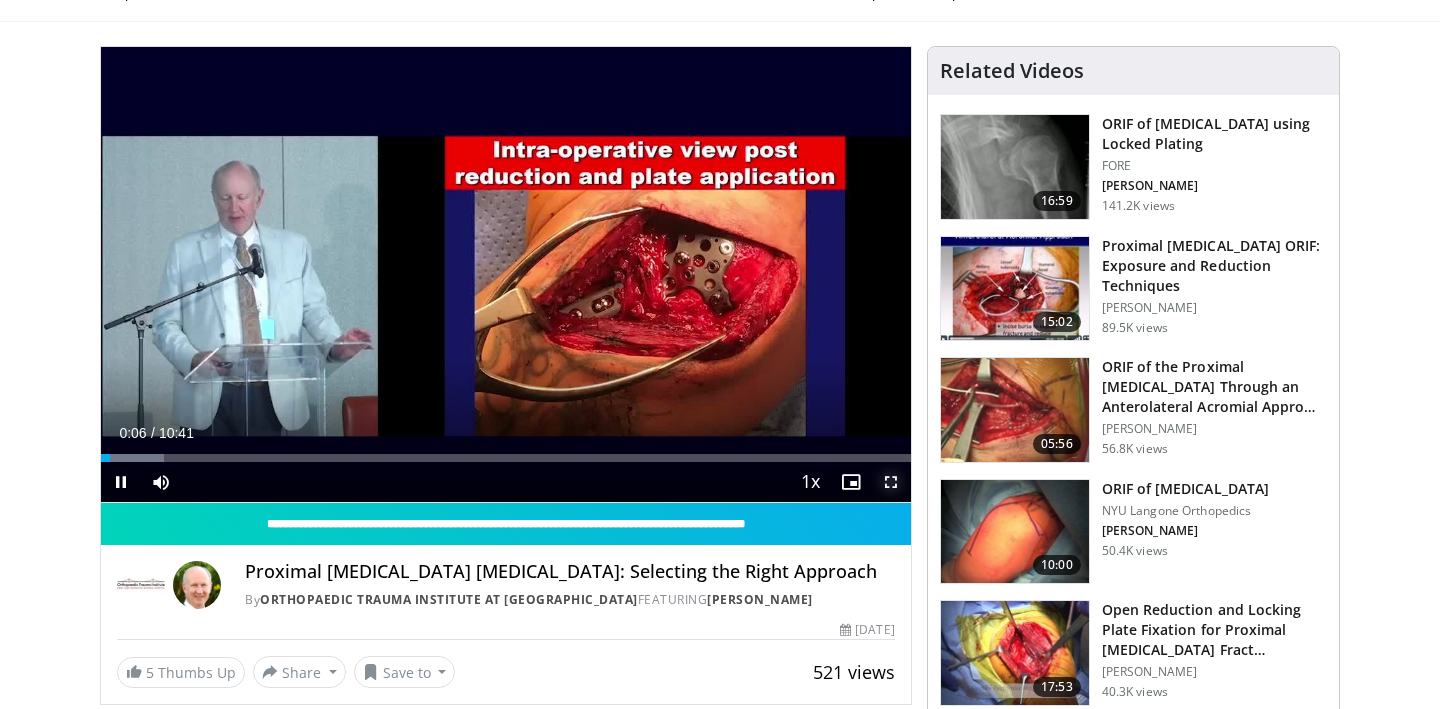 click at bounding box center (891, 482) 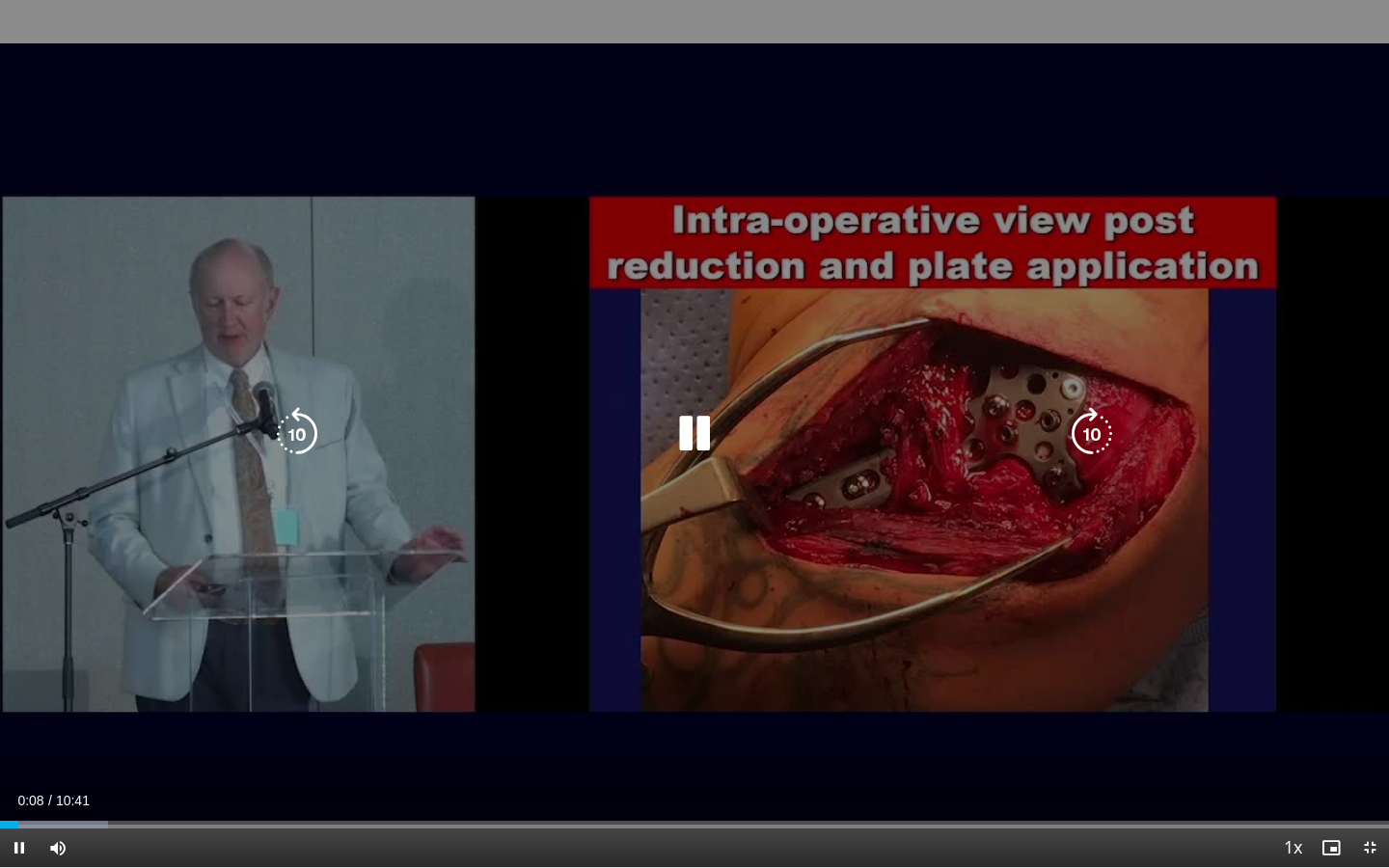 click at bounding box center [694, 434] 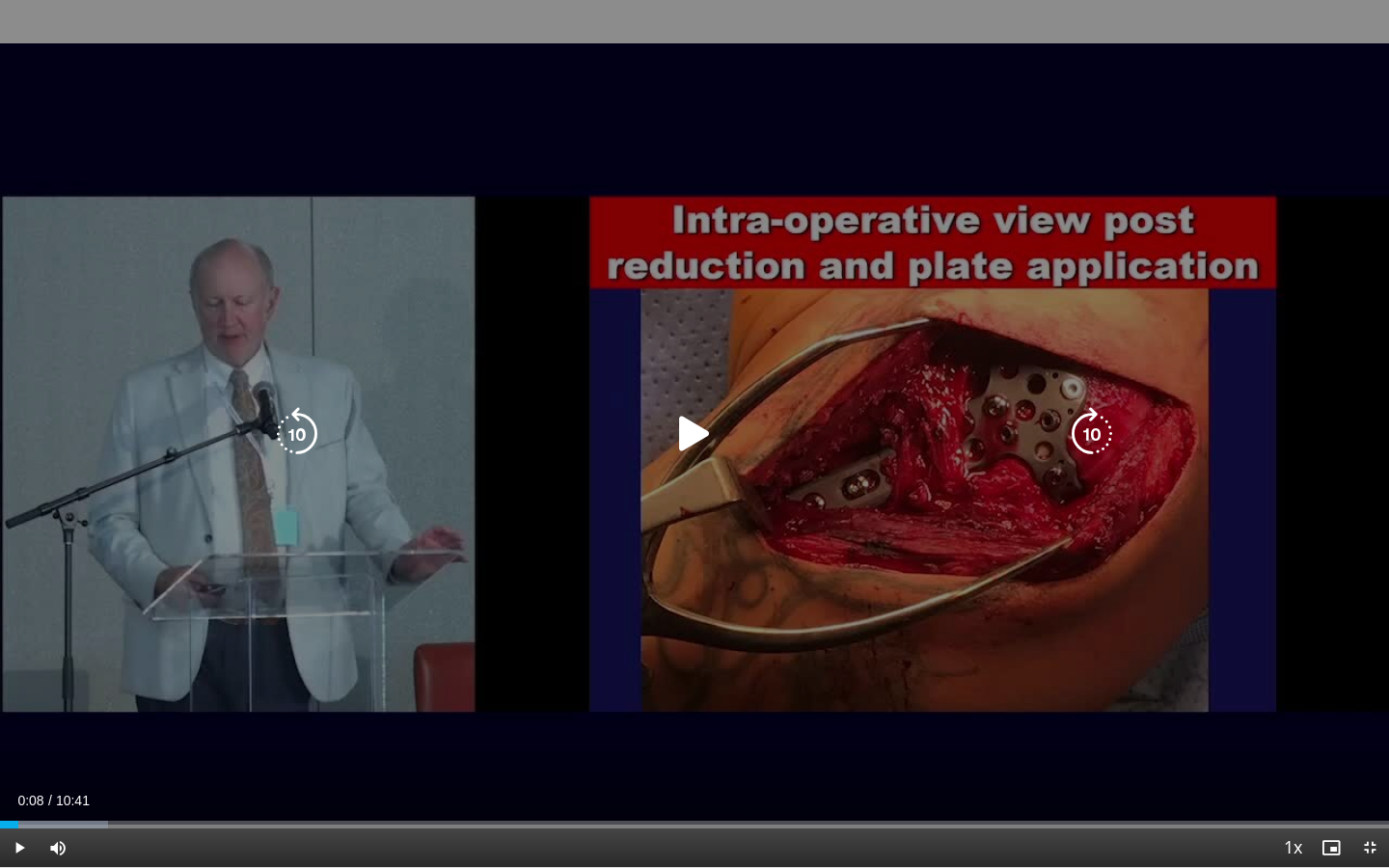 click at bounding box center [694, 434] 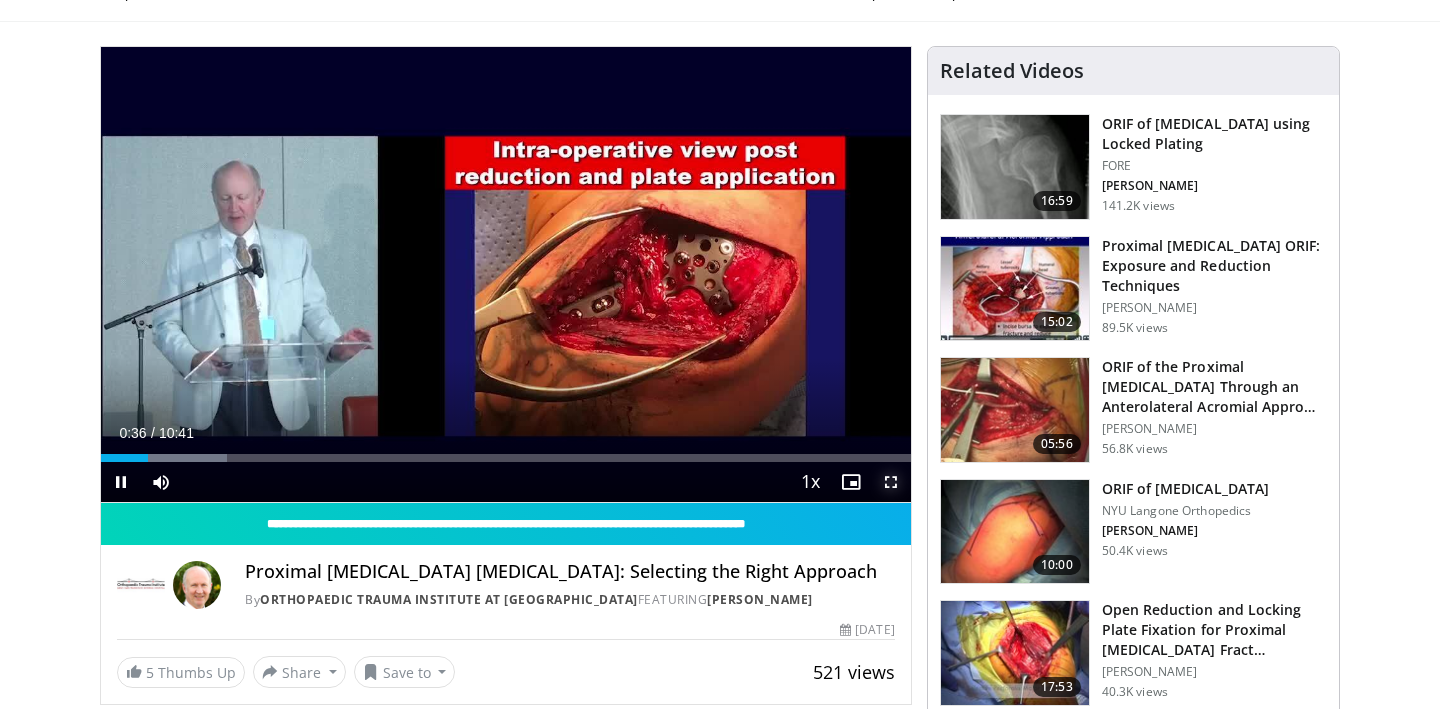 click at bounding box center [891, 482] 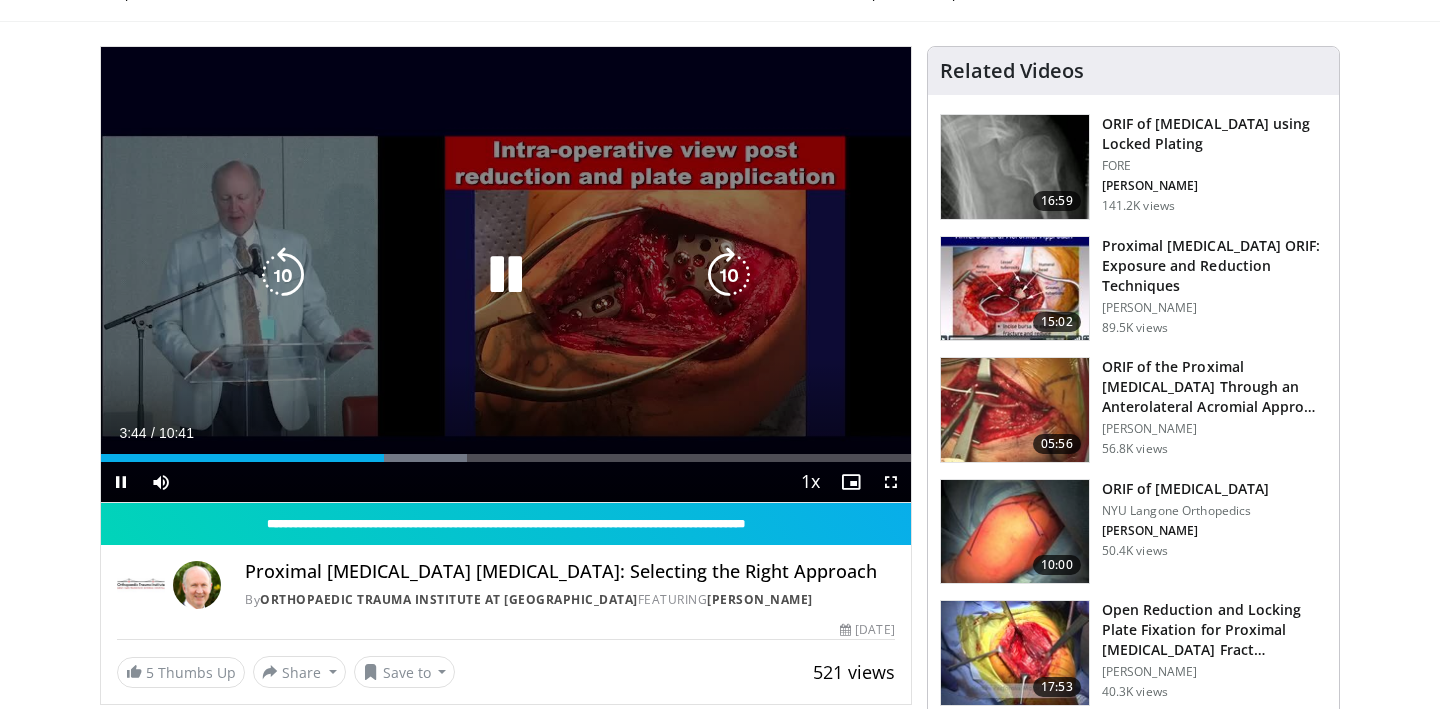 click at bounding box center (506, 275) 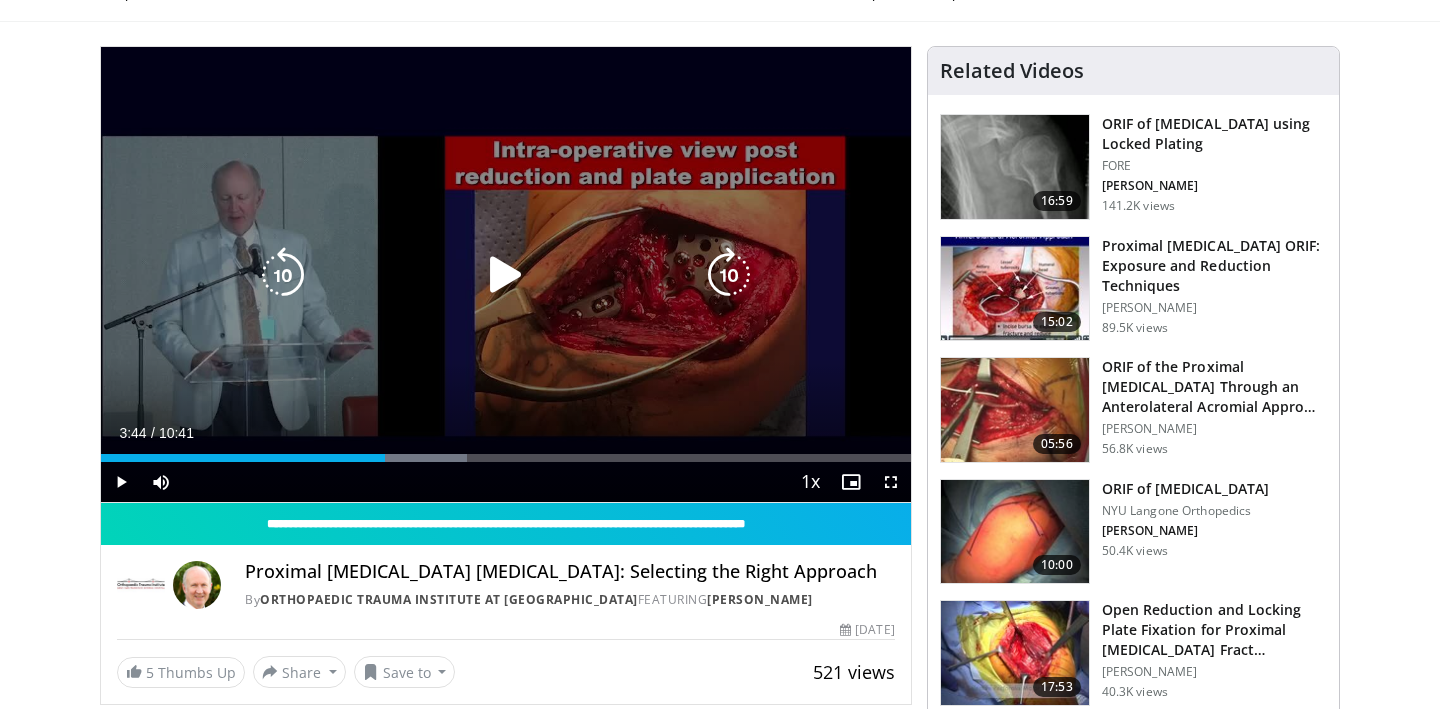 click at bounding box center [506, 275] 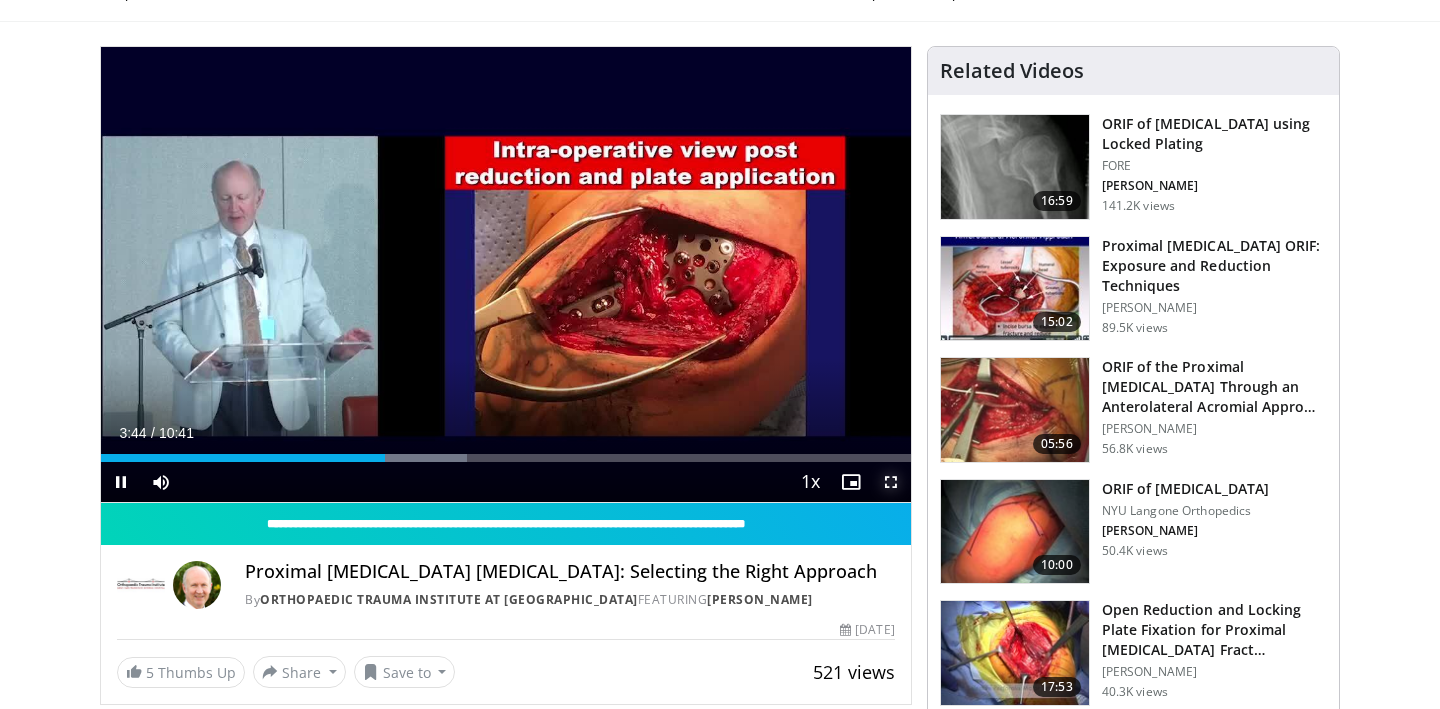 click at bounding box center [891, 482] 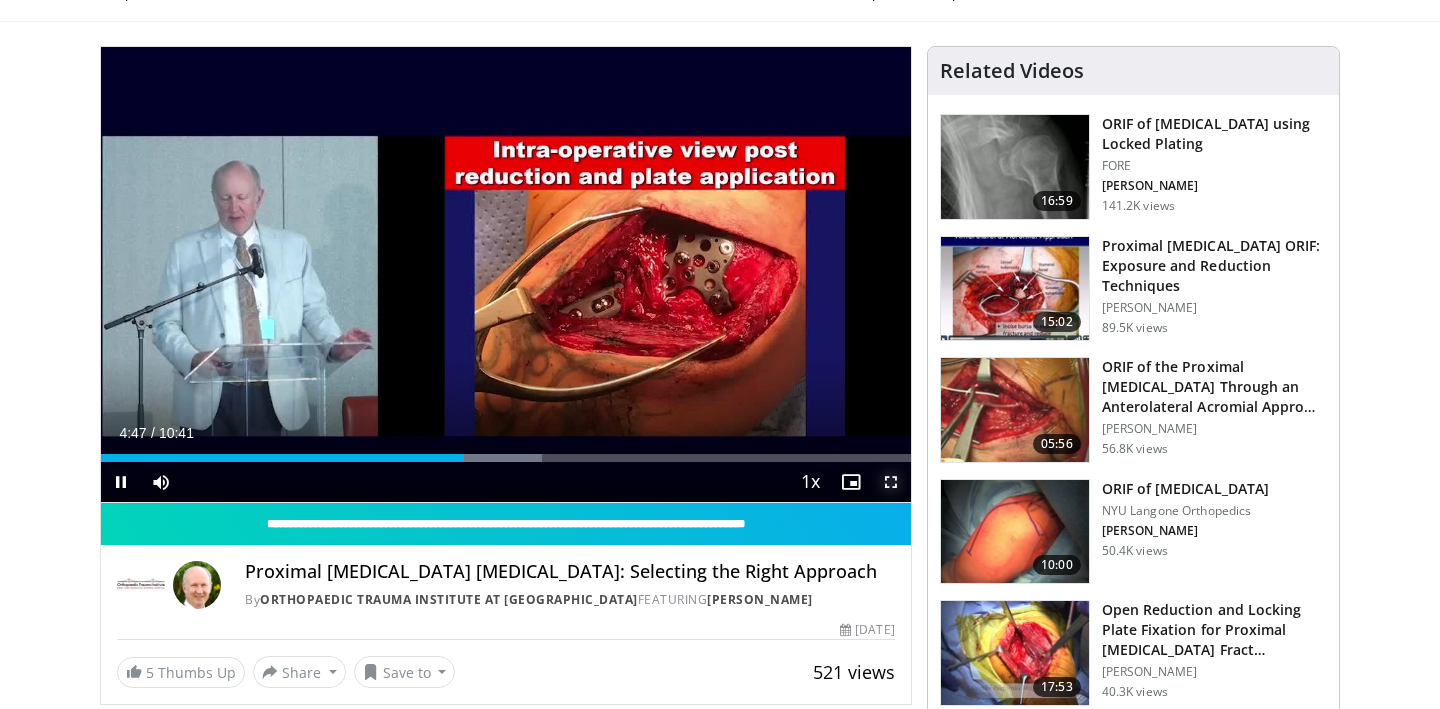 click at bounding box center (891, 482) 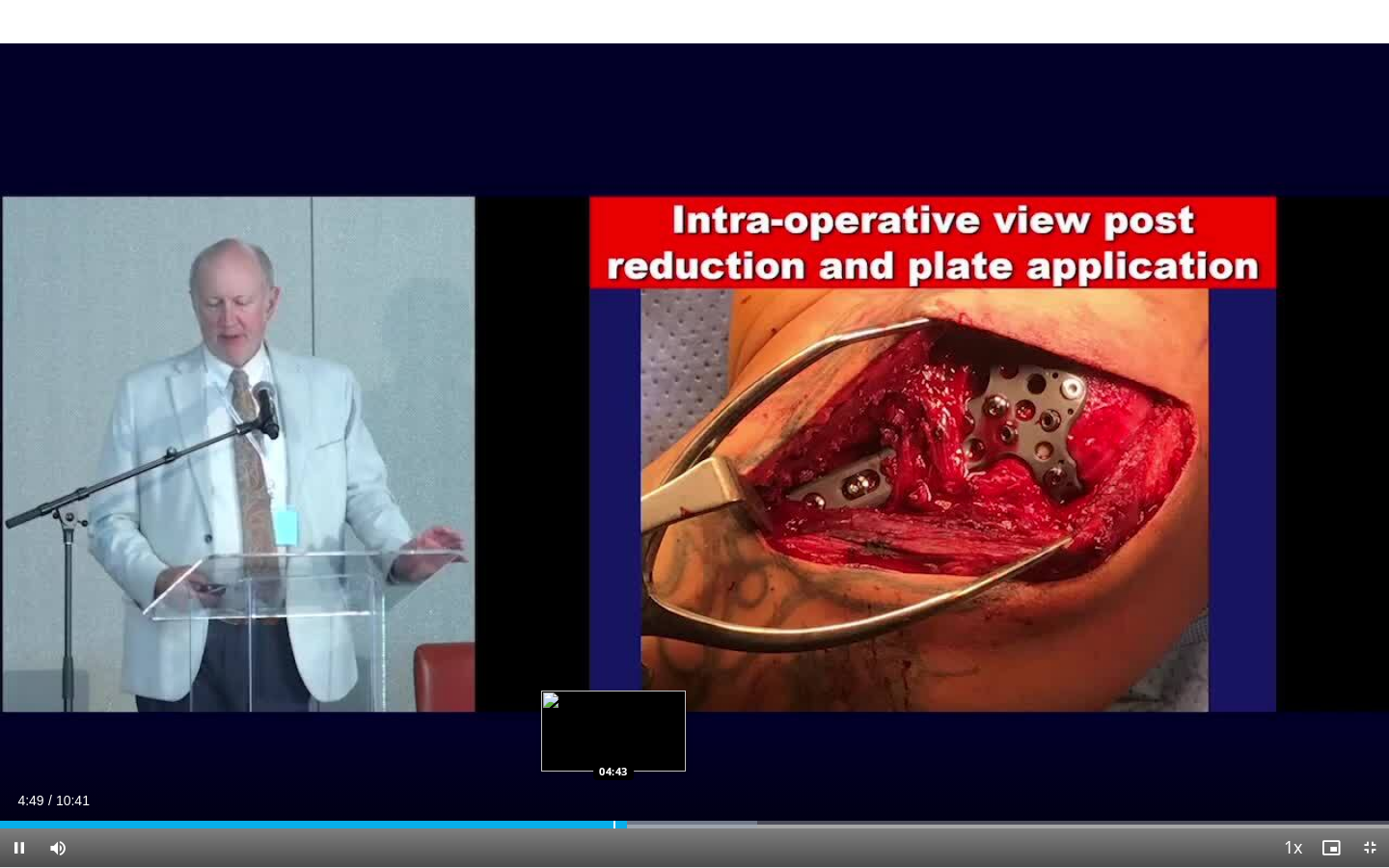 click at bounding box center [614, 825] 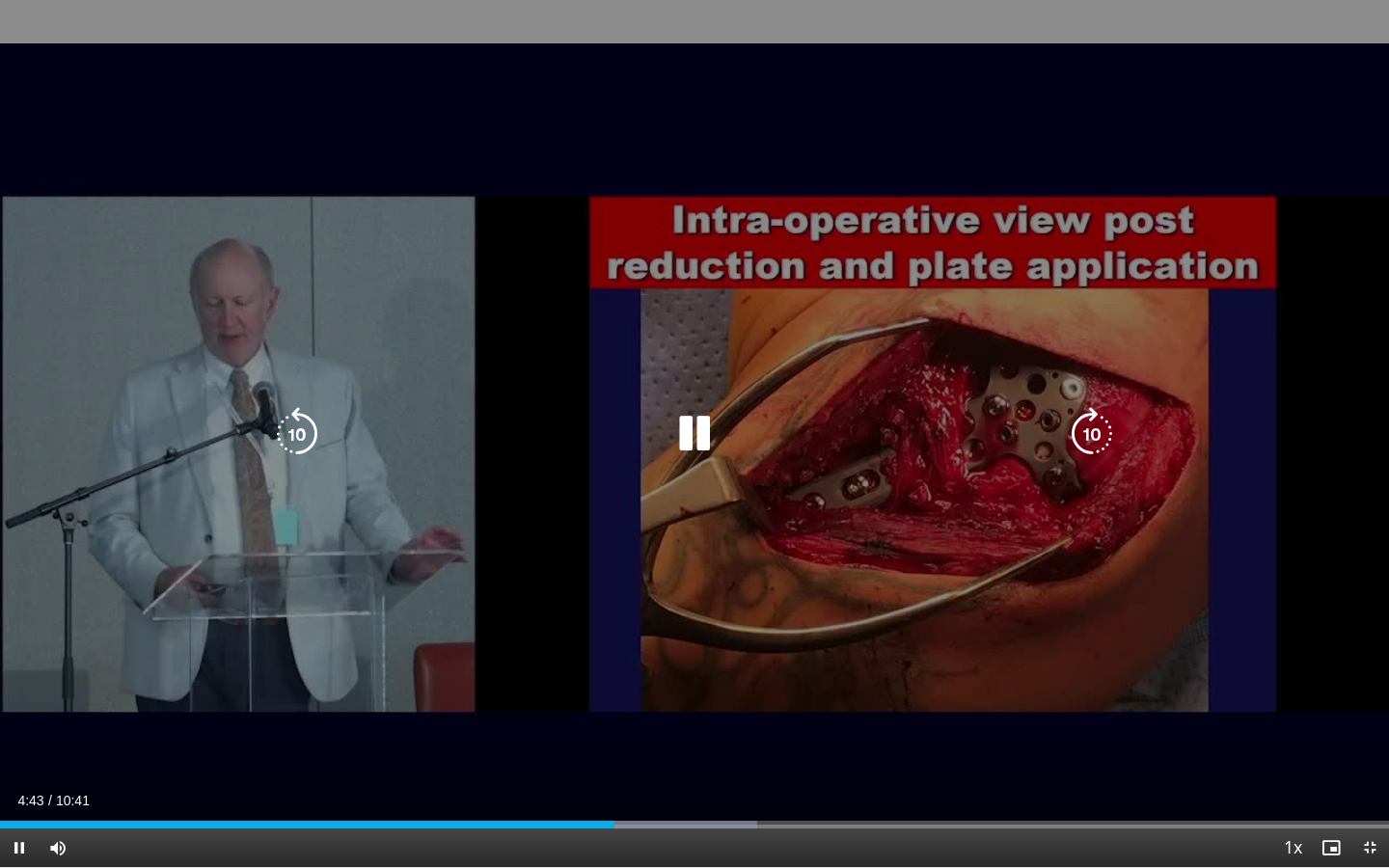 click at bounding box center (694, 434) 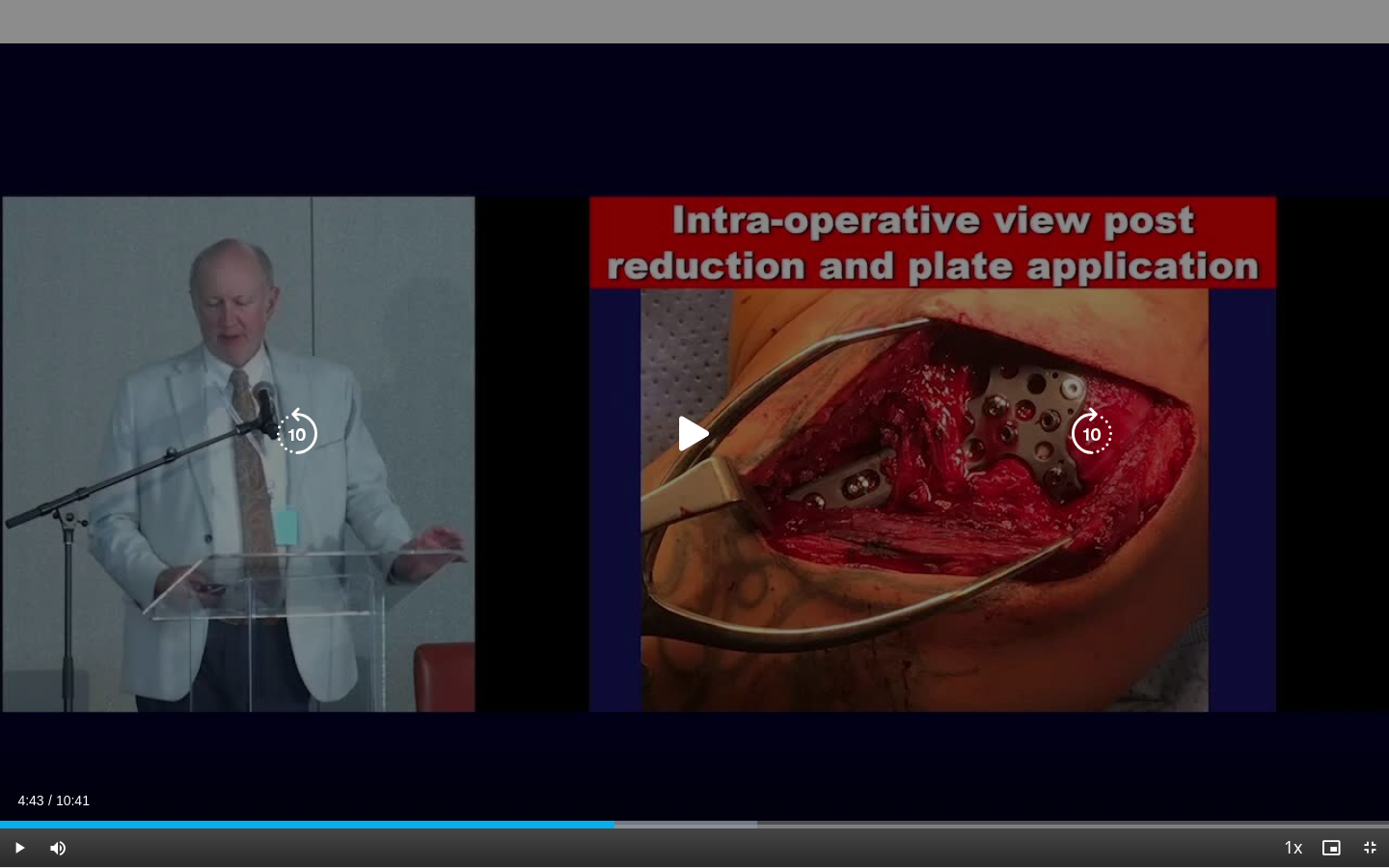 click at bounding box center [694, 434] 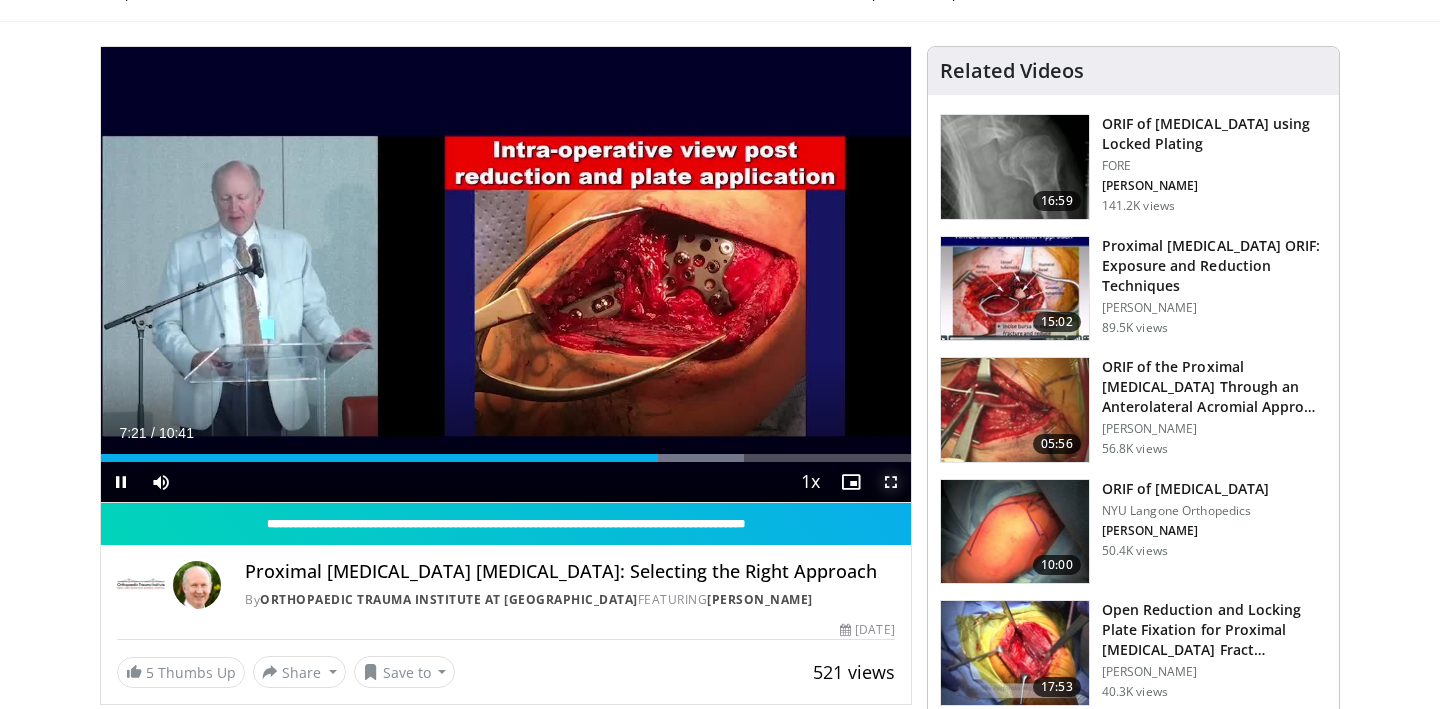 click at bounding box center (891, 482) 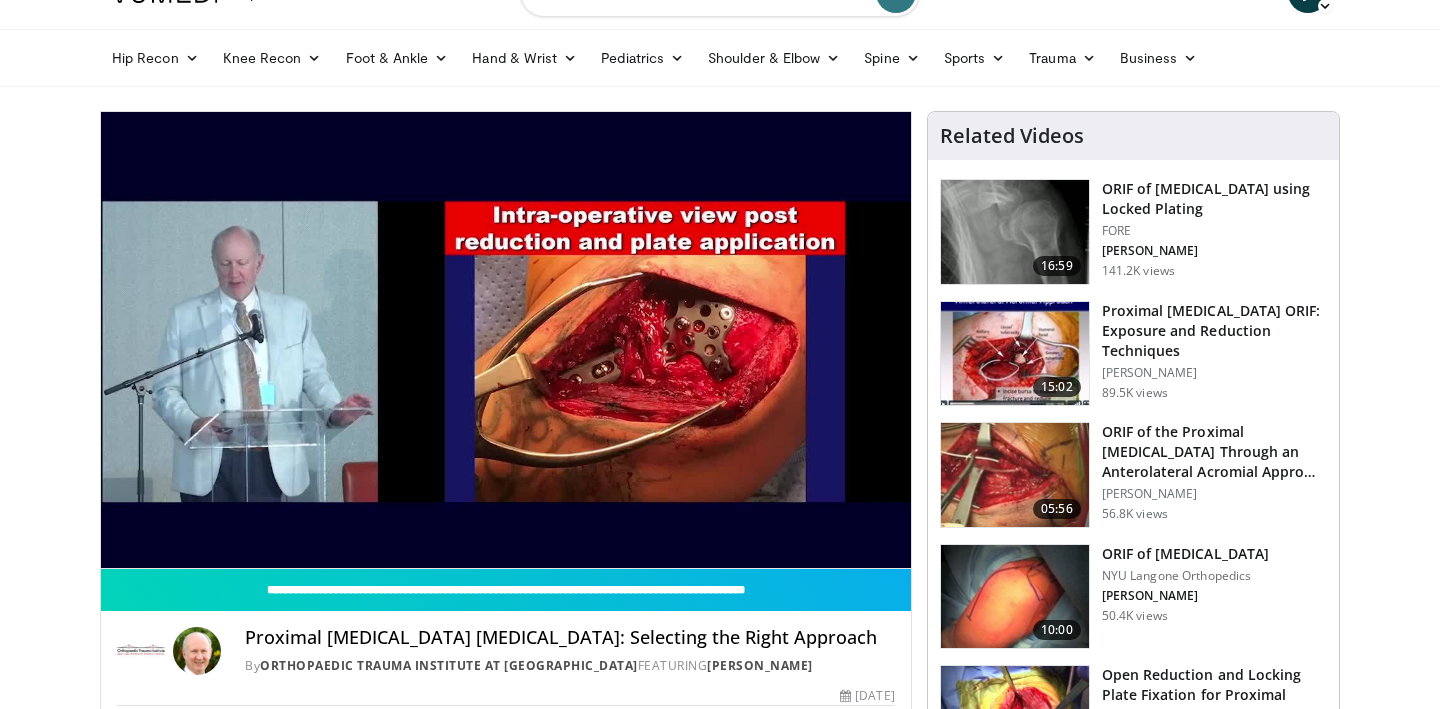 scroll, scrollTop: 48, scrollLeft: 0, axis: vertical 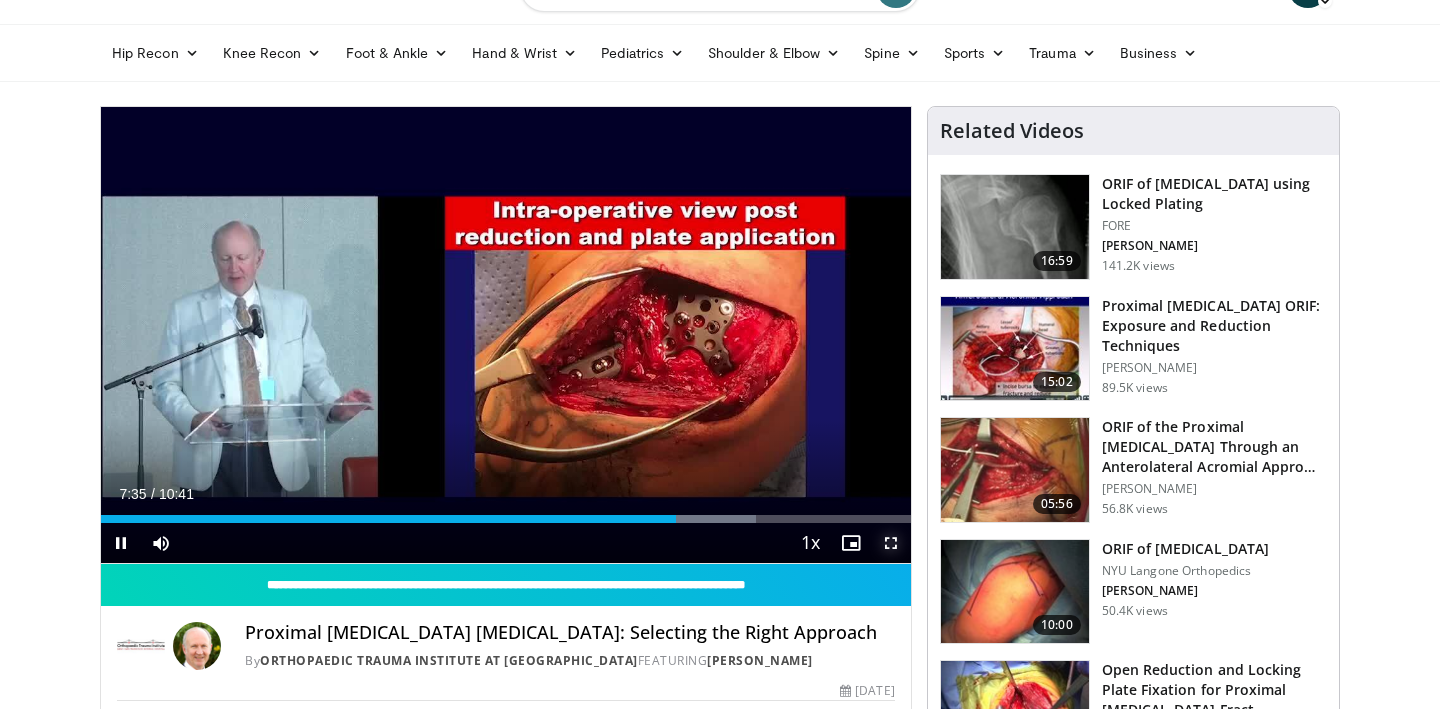 click at bounding box center (891, 543) 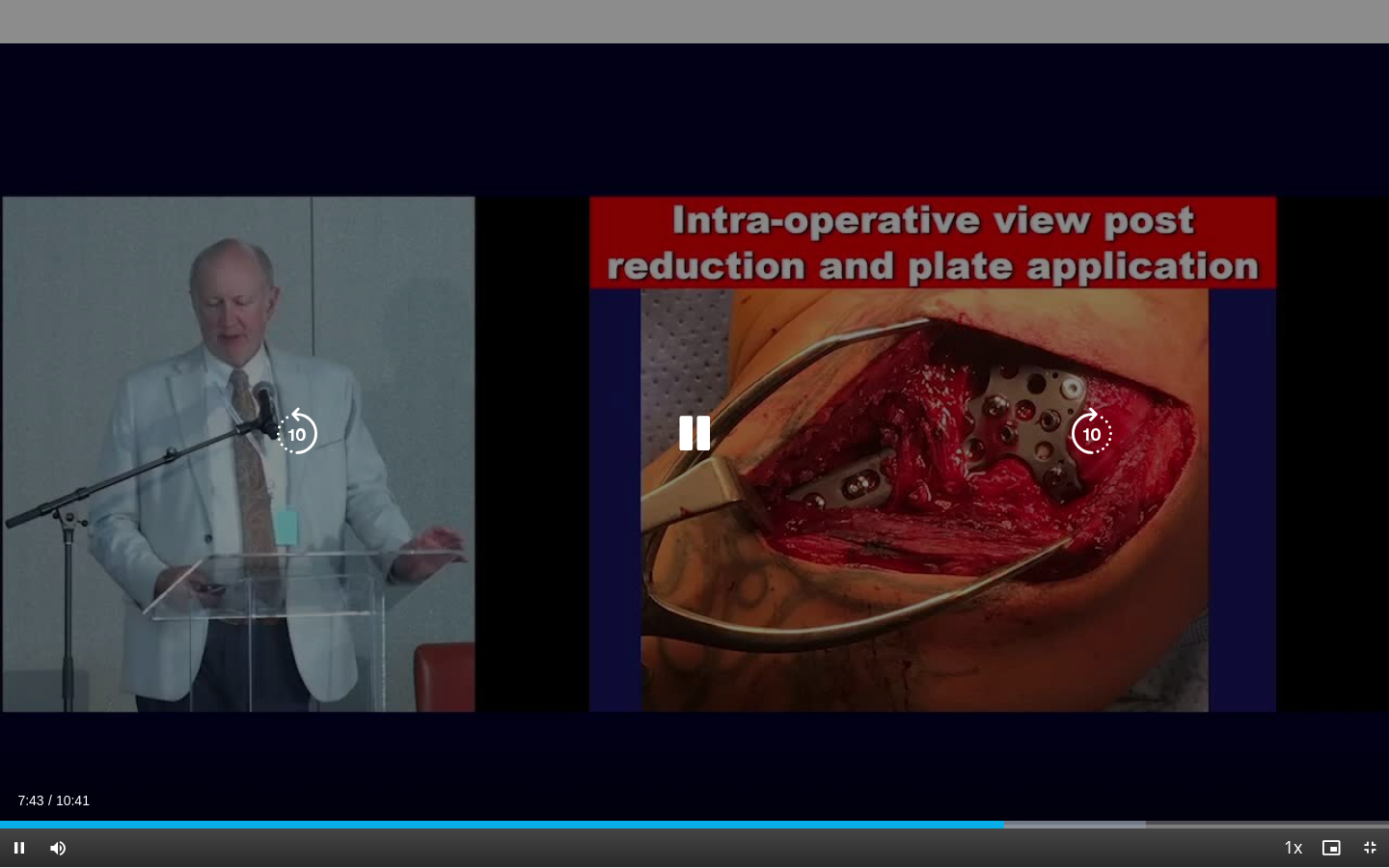 click at bounding box center (694, 434) 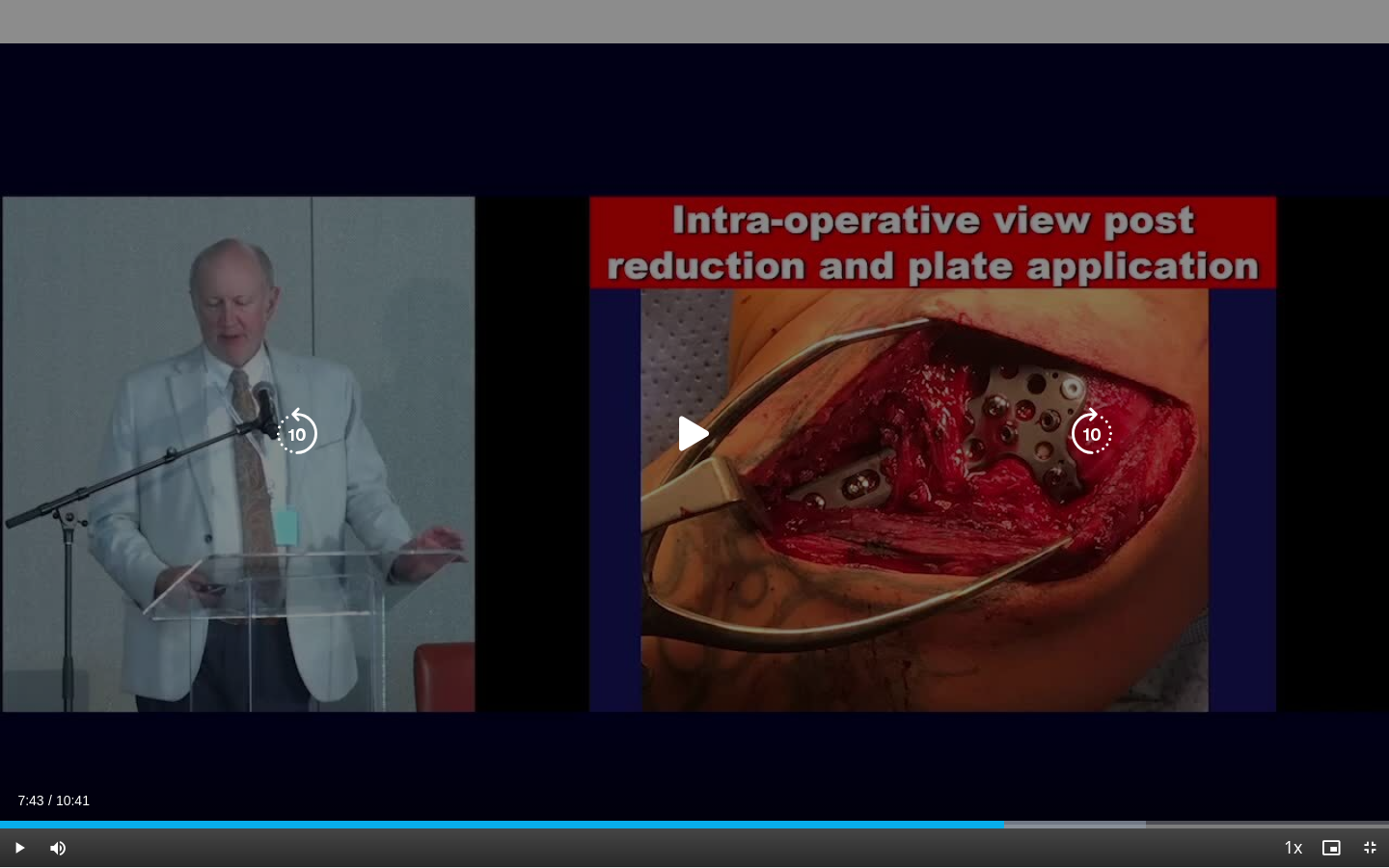 click at bounding box center (694, 434) 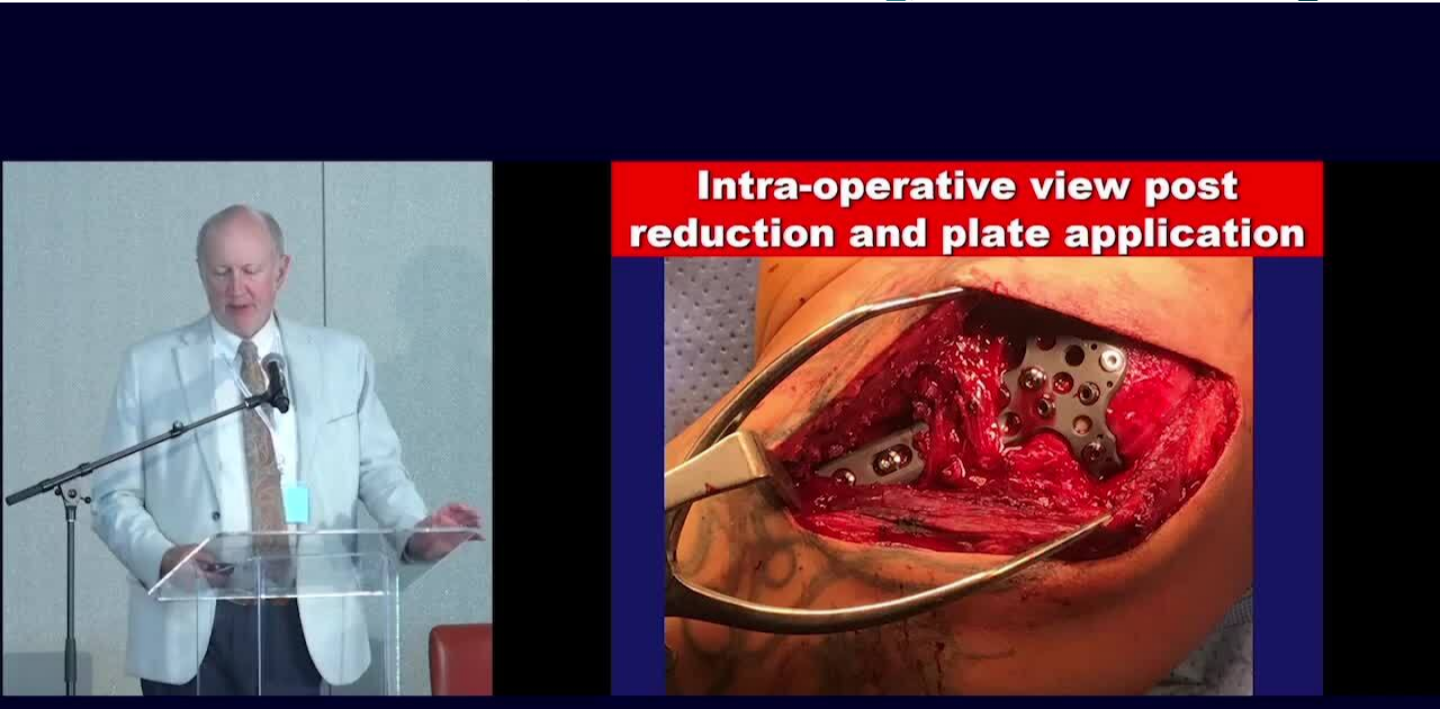 scroll, scrollTop: 21, scrollLeft: 0, axis: vertical 